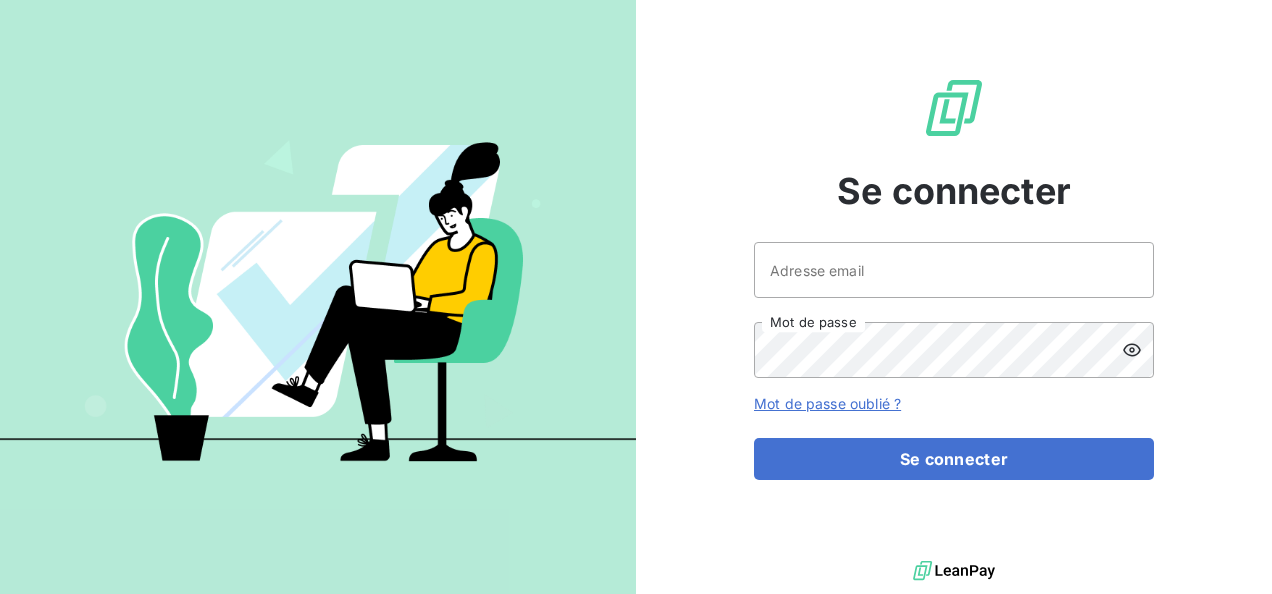 scroll, scrollTop: 0, scrollLeft: 0, axis: both 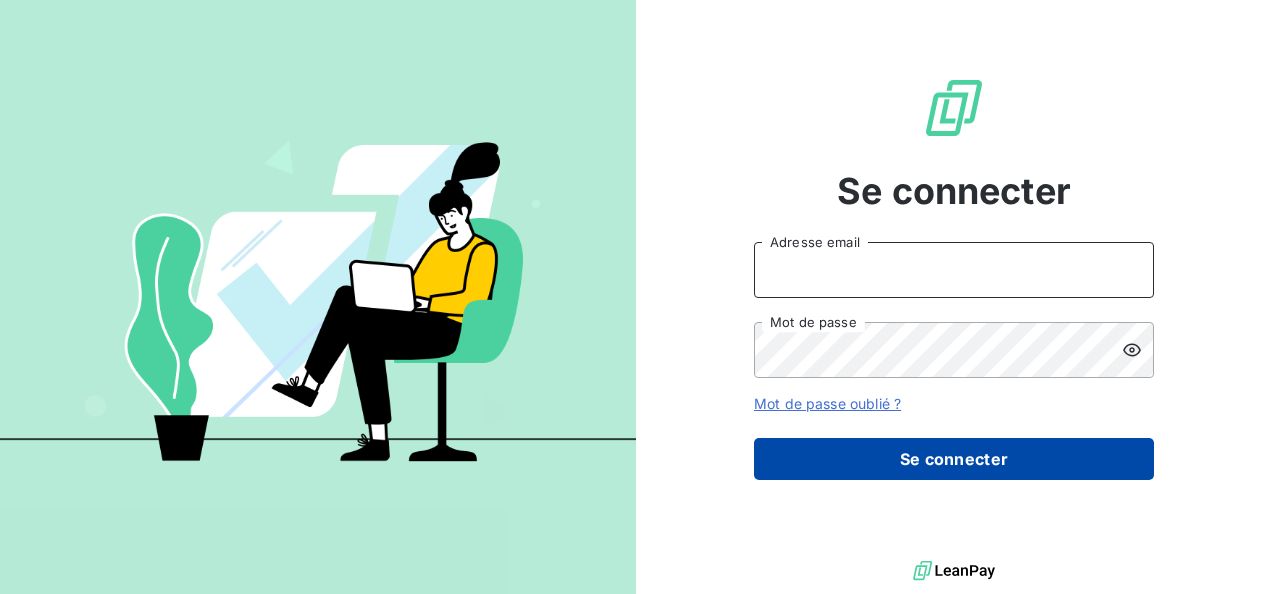 type on "[USERNAME]@[DOMAIN].com" 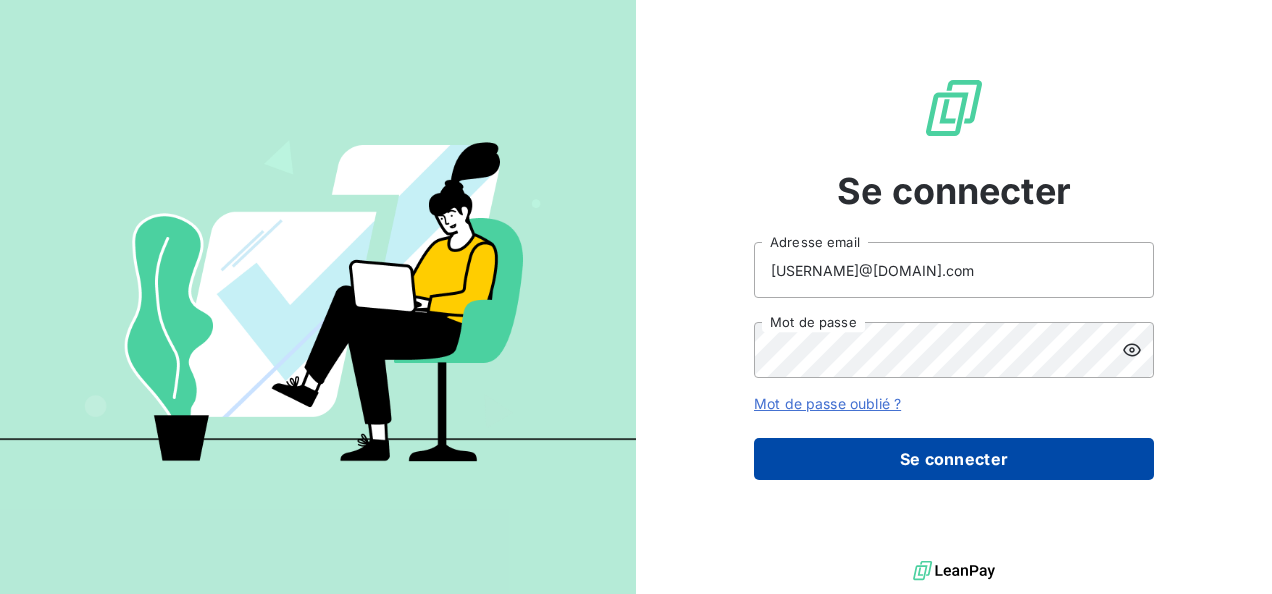 click on "Se connecter" at bounding box center [954, 459] 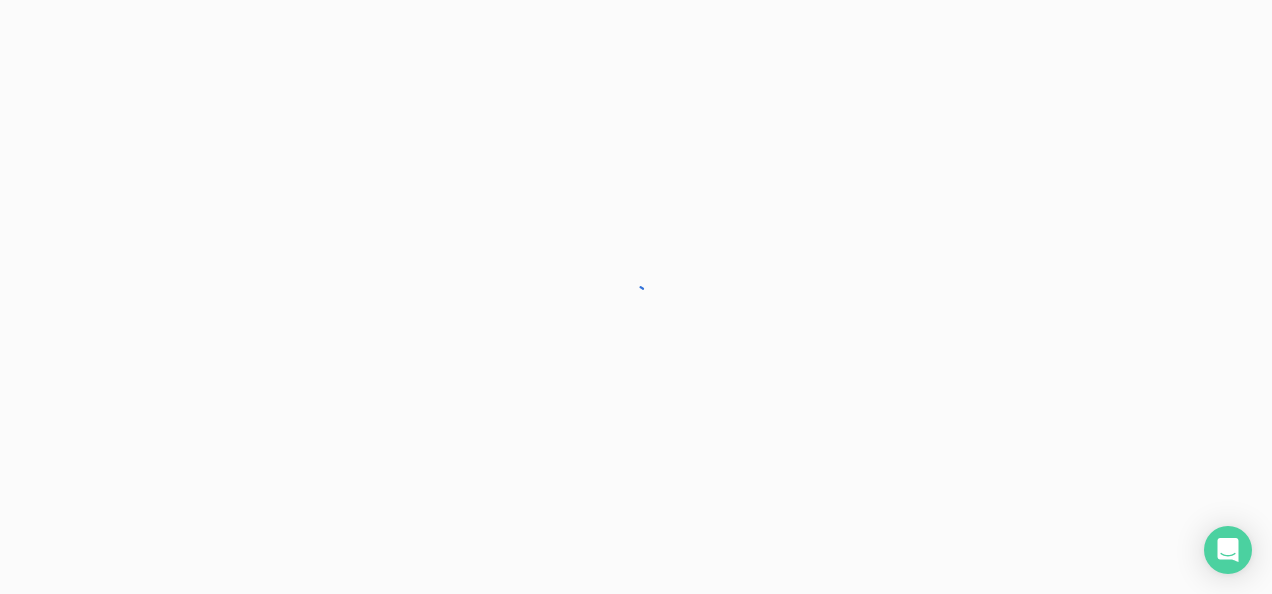 scroll, scrollTop: 0, scrollLeft: 0, axis: both 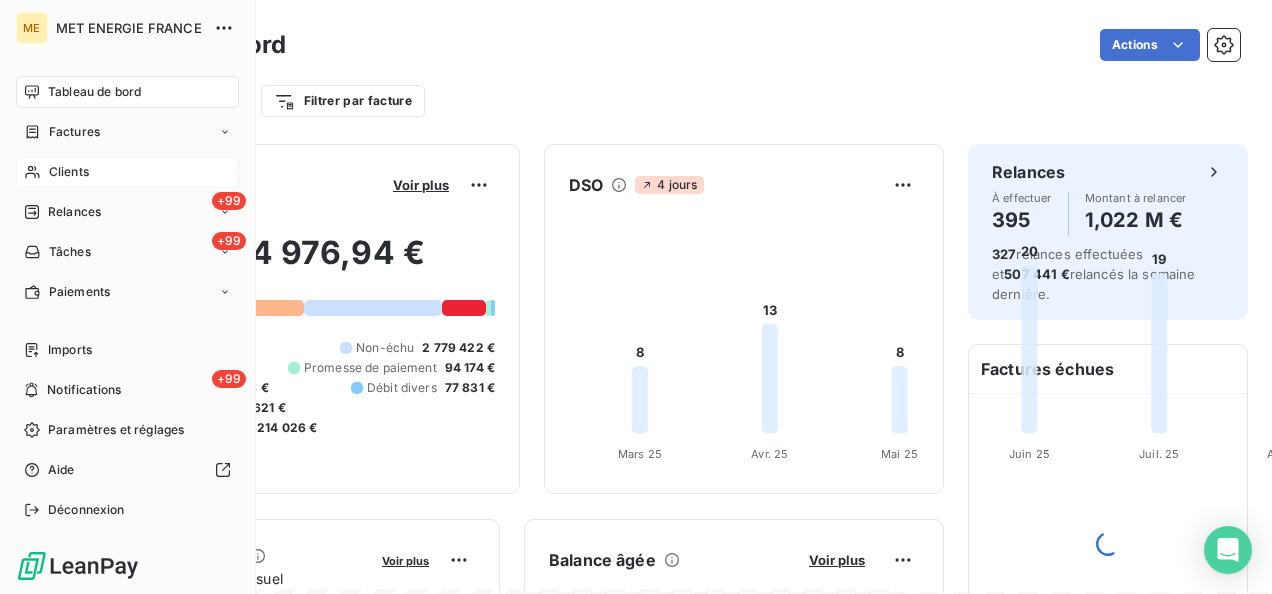 click on "Clients" at bounding box center [69, 172] 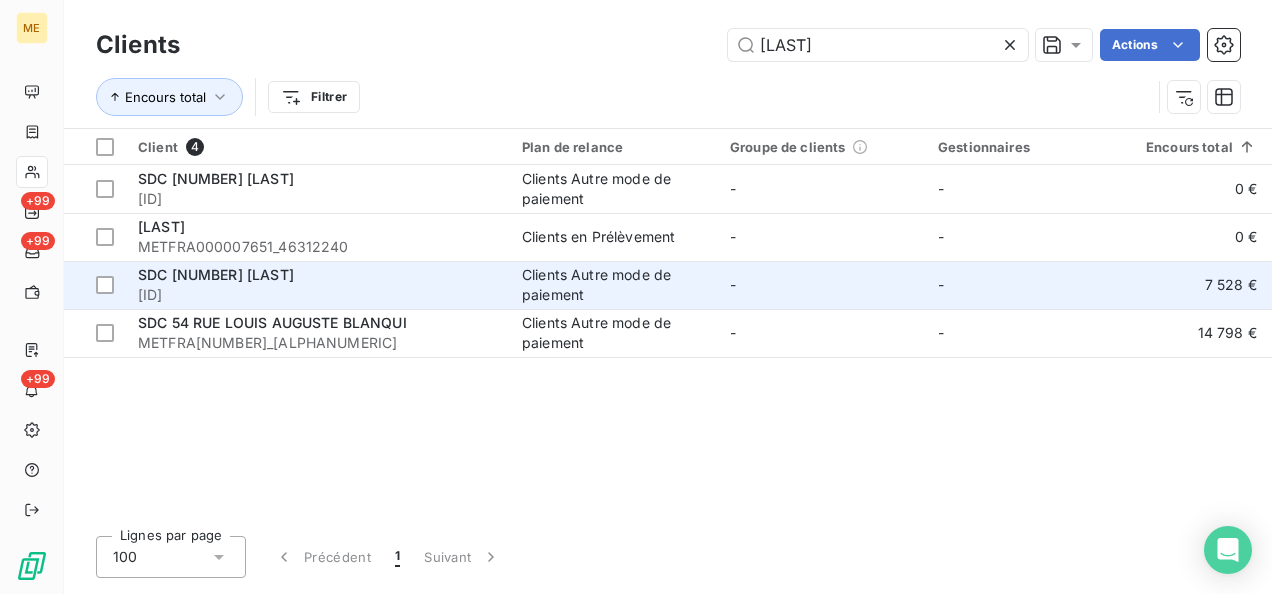 type on "[LAST]" 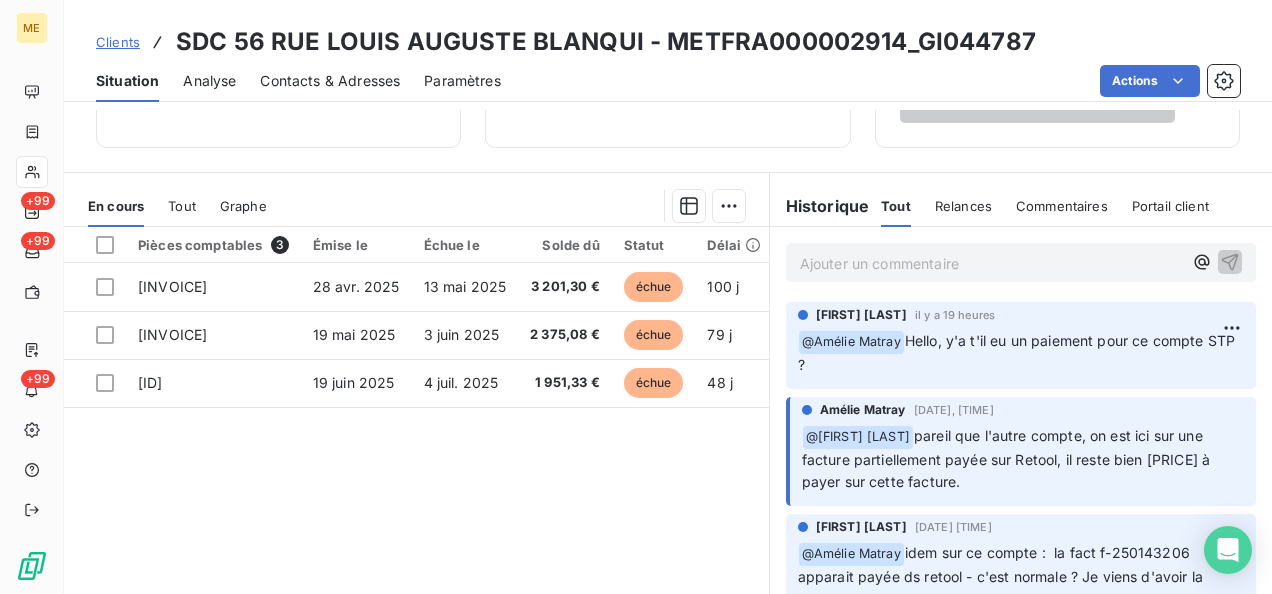 scroll, scrollTop: 476, scrollLeft: 0, axis: vertical 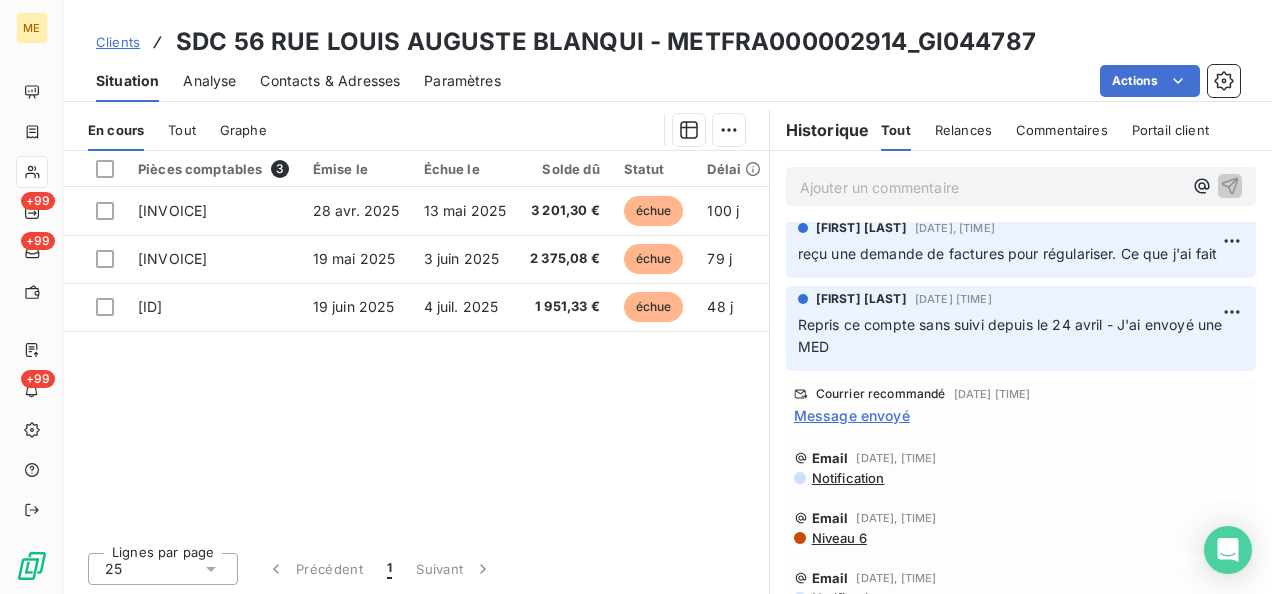 click on "Message envoyé" at bounding box center (852, 415) 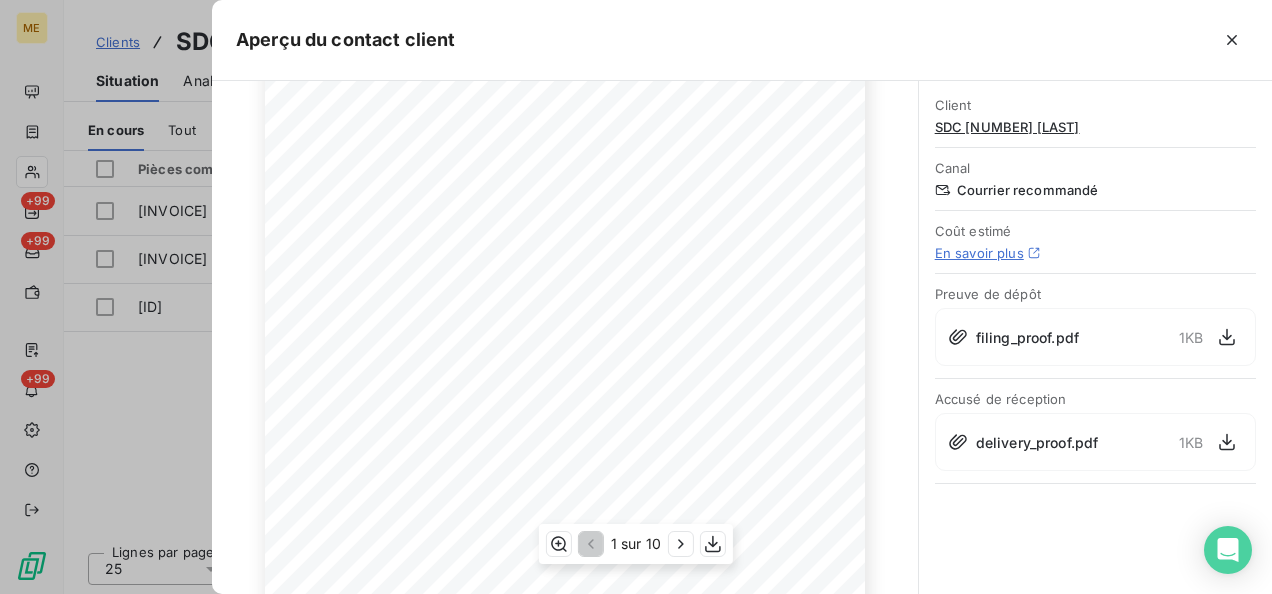 scroll, scrollTop: 452, scrollLeft: 0, axis: vertical 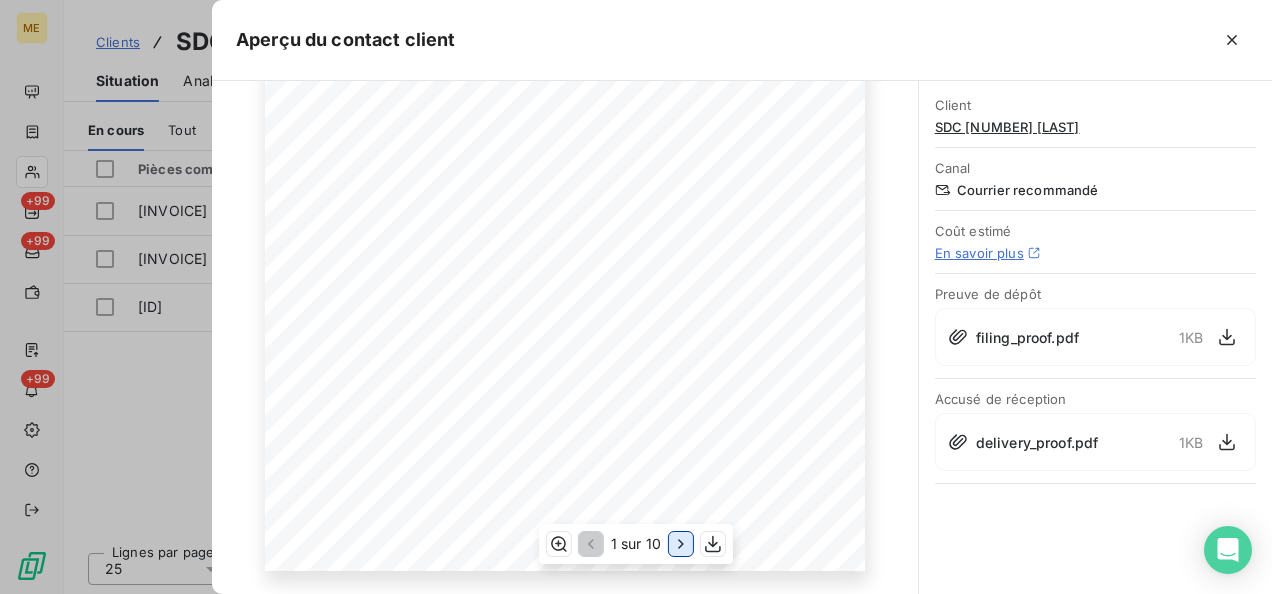 click 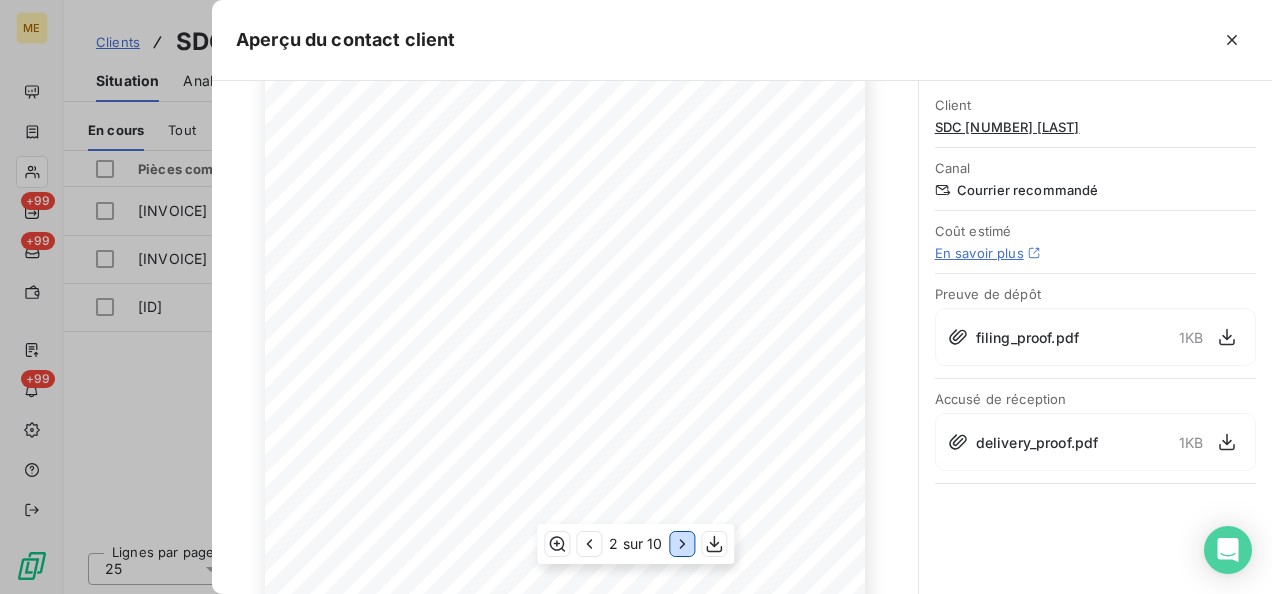 scroll, scrollTop: 352, scrollLeft: 0, axis: vertical 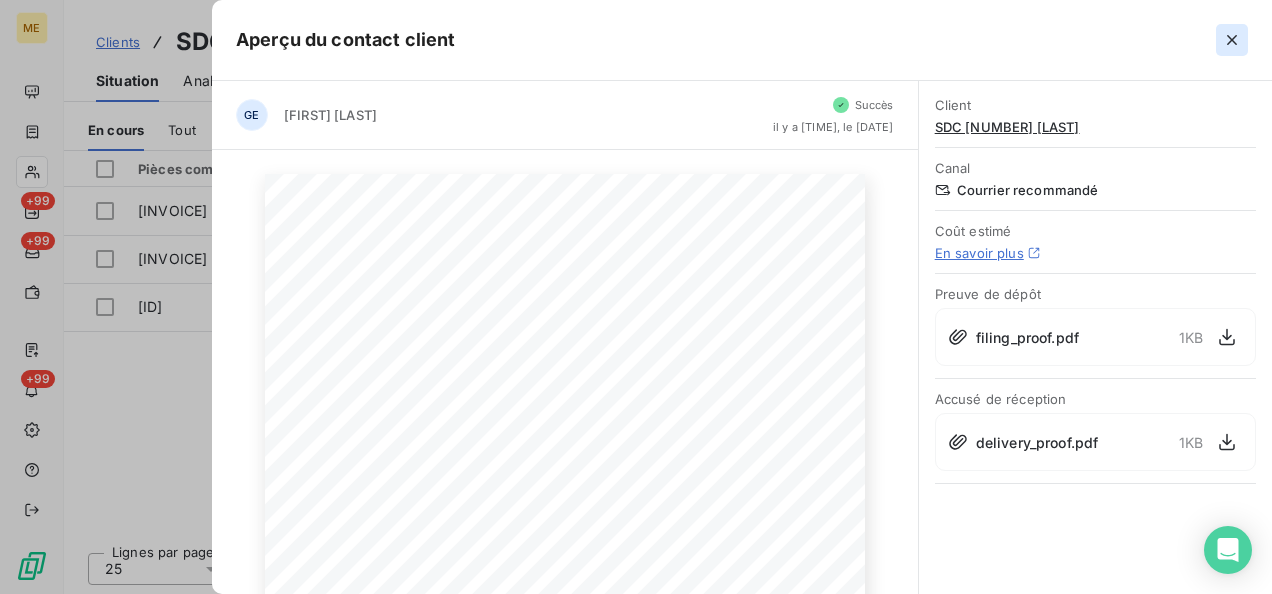 click 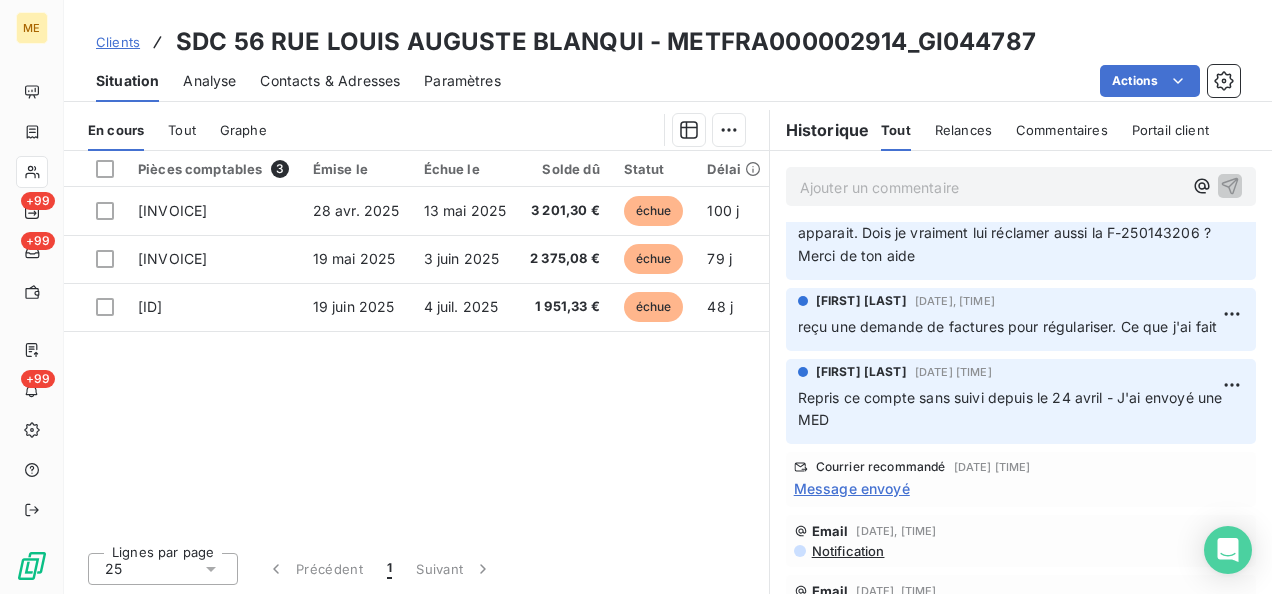 scroll, scrollTop: 0, scrollLeft: 0, axis: both 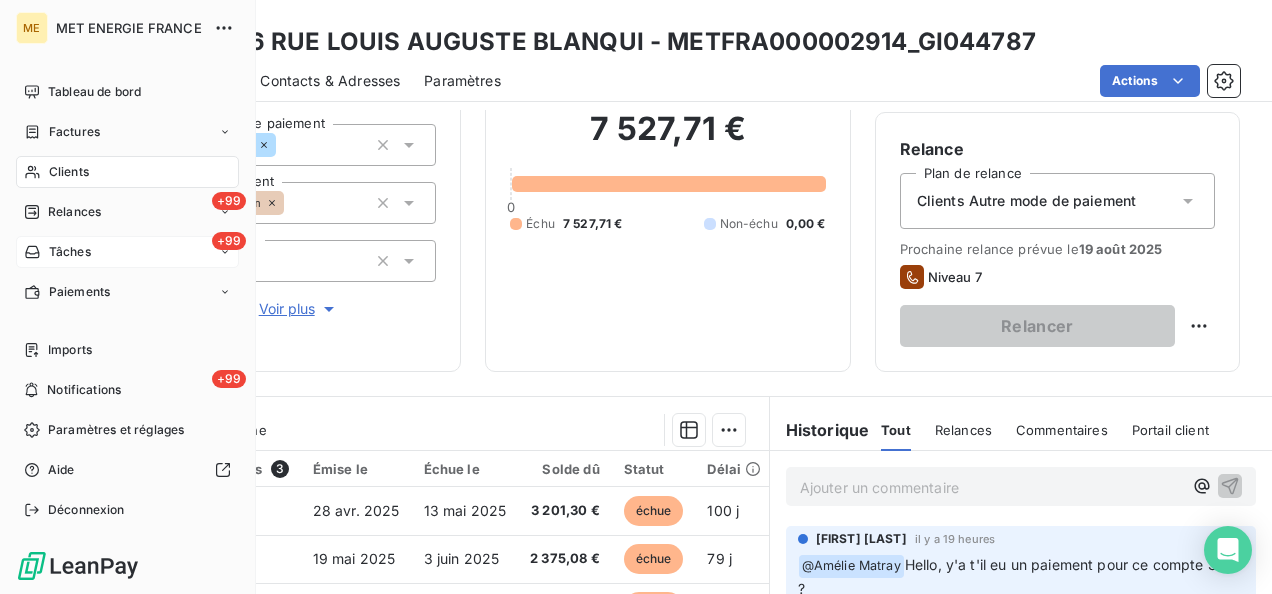 click on "Tâches" at bounding box center (70, 252) 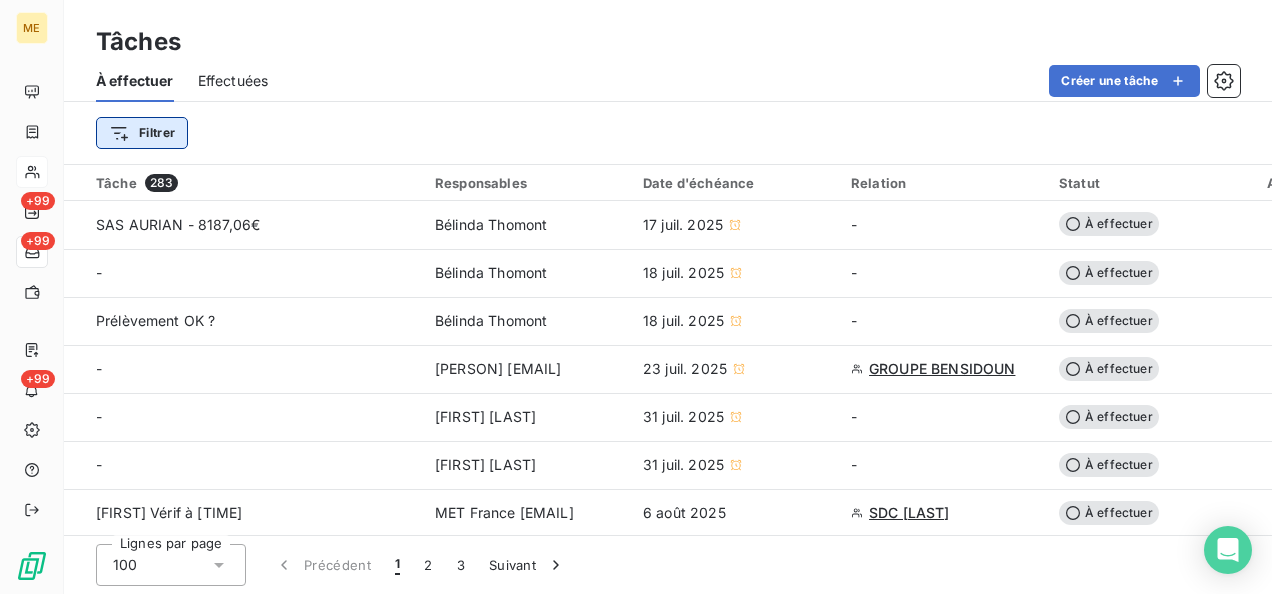 click on "ME +99 +99 +99 Tâches À effectuer Effectuées Créer une tâche Filtrer Tâche 283 Responsables Date d'échéance Relation Statut Actions SAS AURIAN - 8187,06€ [PERSON] [DATE] - À effectuer - [PERSON] [DATE] - À effectuer Prélèvement OK ? [PERSON] [DATE] - À effectuer - [PERSON] [EMAIL] [DATE] GROUPE BENSIDOUN À effectuer - [PERSON] [DATE] - À effectuer - [PERSON] [DATE] - À effectuer [FIRST] Vérif à [TIME] MET France [EMAIL] [DATE] SDC LA FONTAINE À effectuer [FIRST] MET France [EMAIL] [DATE] SARL HOTEL BELLEVUE À effectuer [FIRST] MET France [EMAIL] [DATE] MENOZZI CITE À effectuer [FIRST] MET France [EMAIL] [DATE] COMMUNE DE POIX DU NORD À effectuer [FIRST] après 9h MET France [EMAIL] [DATE] SDC 6 RUE MONTALIVET [FIRST] 9h" at bounding box center [636, 297] 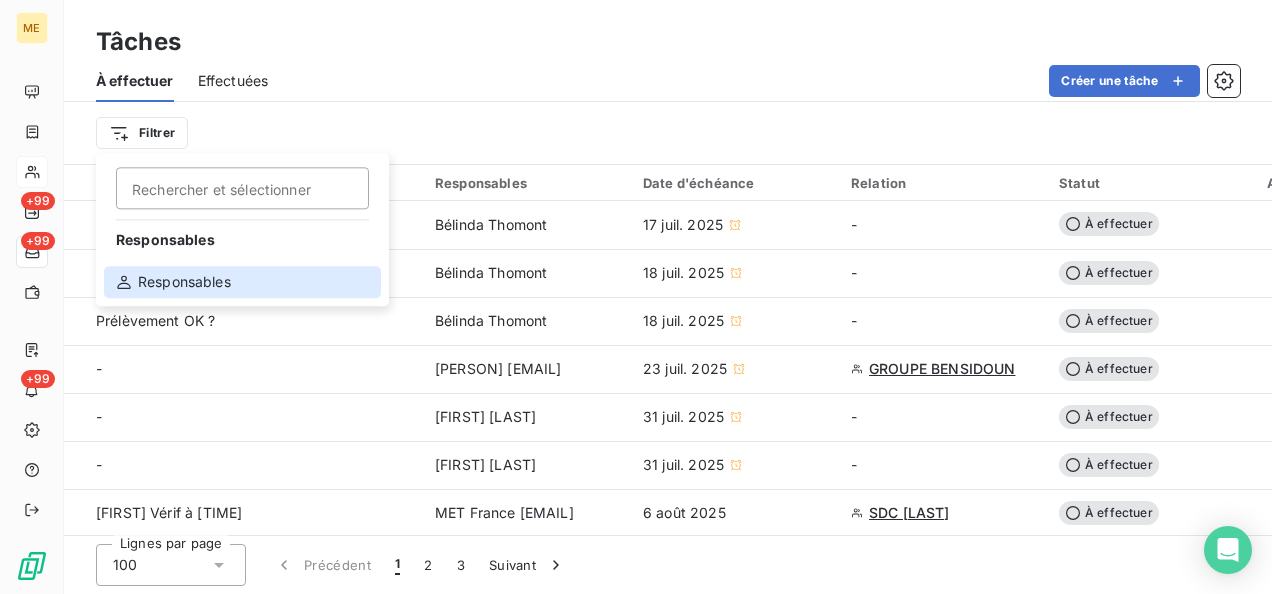 click on "Responsables" at bounding box center (242, 282) 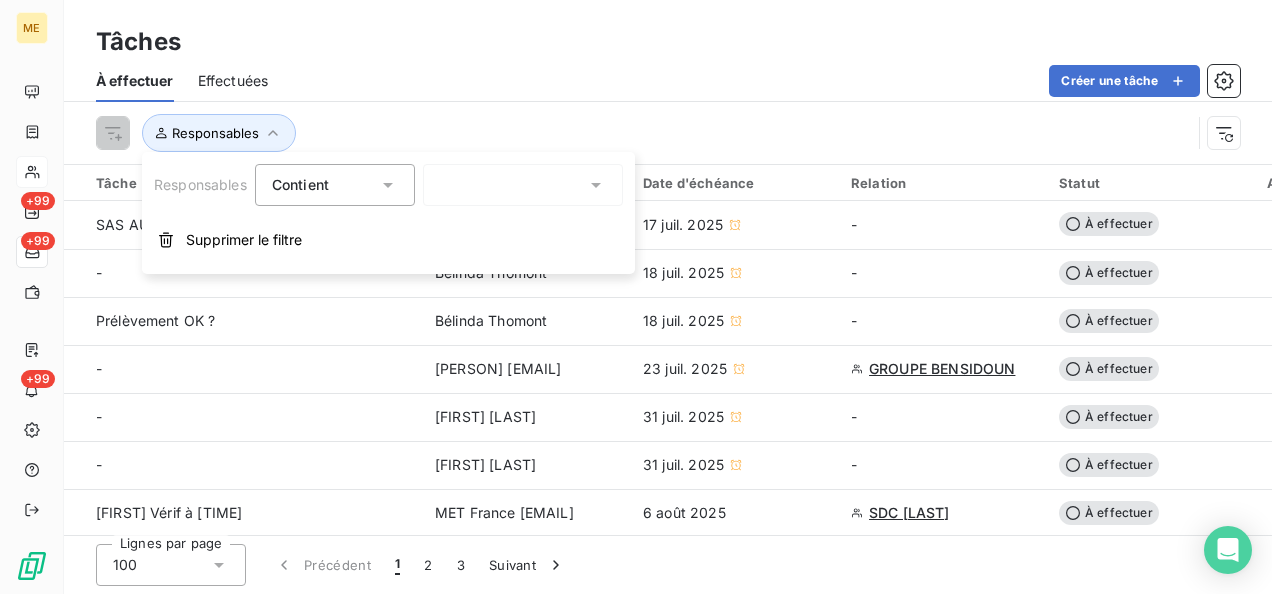 click at bounding box center (523, 185) 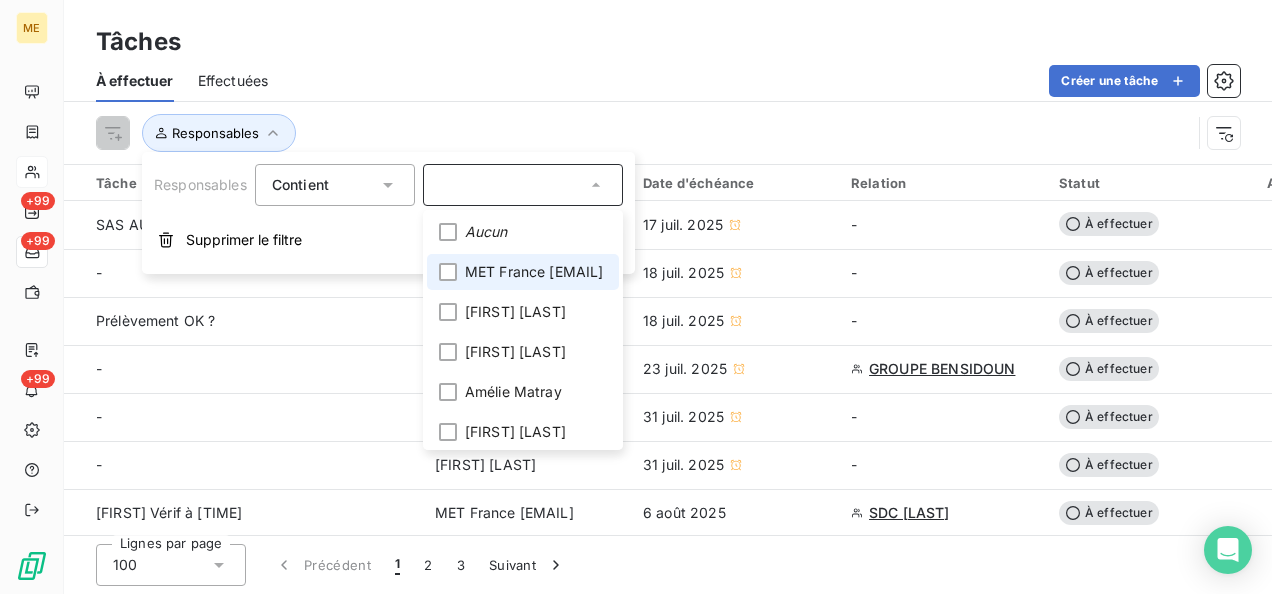 scroll, scrollTop: 200, scrollLeft: 0, axis: vertical 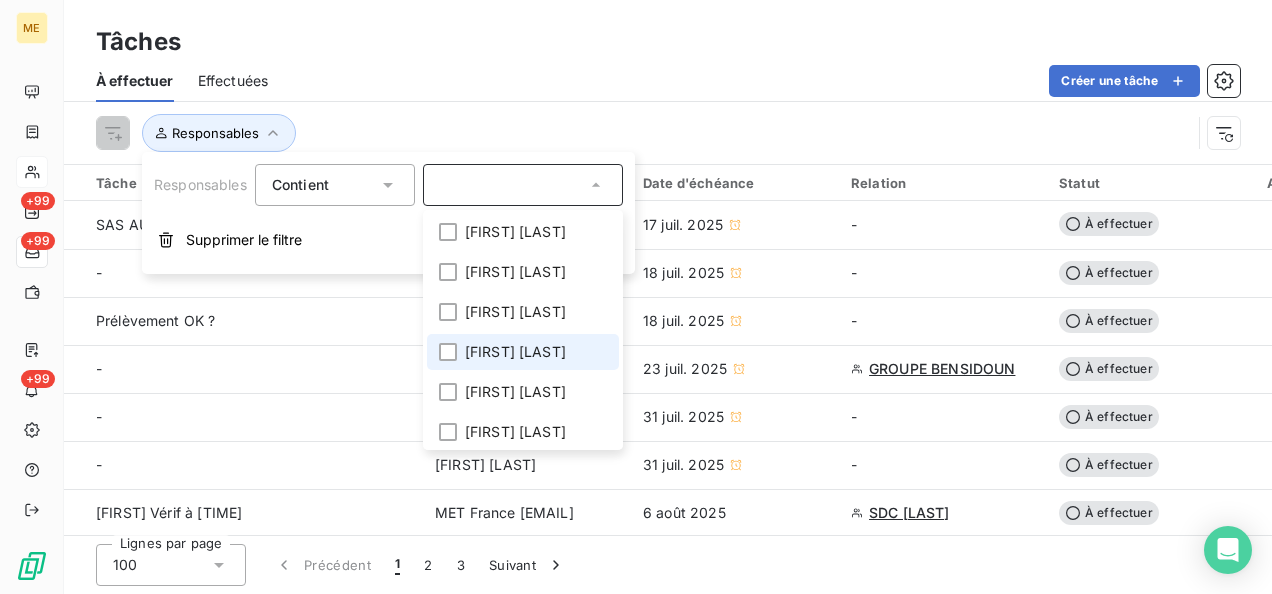 click on "[FIRST] [LAST]" at bounding box center [523, 352] 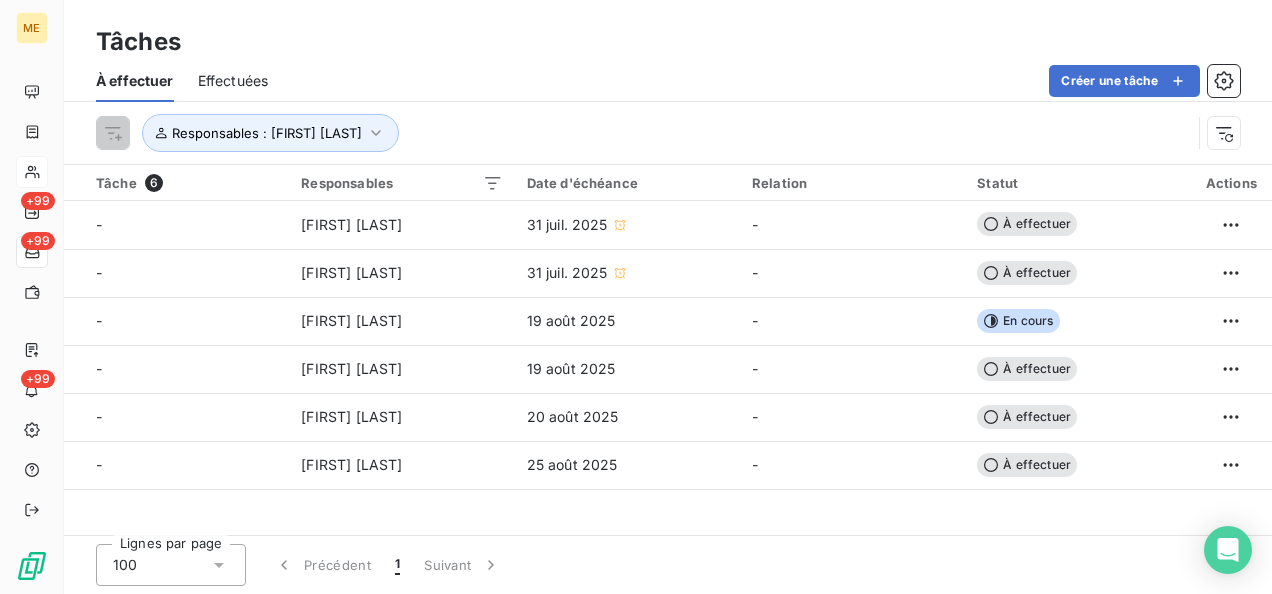 click on "Lignes par page 100 Précédent 1 Suivant" at bounding box center (668, 564) 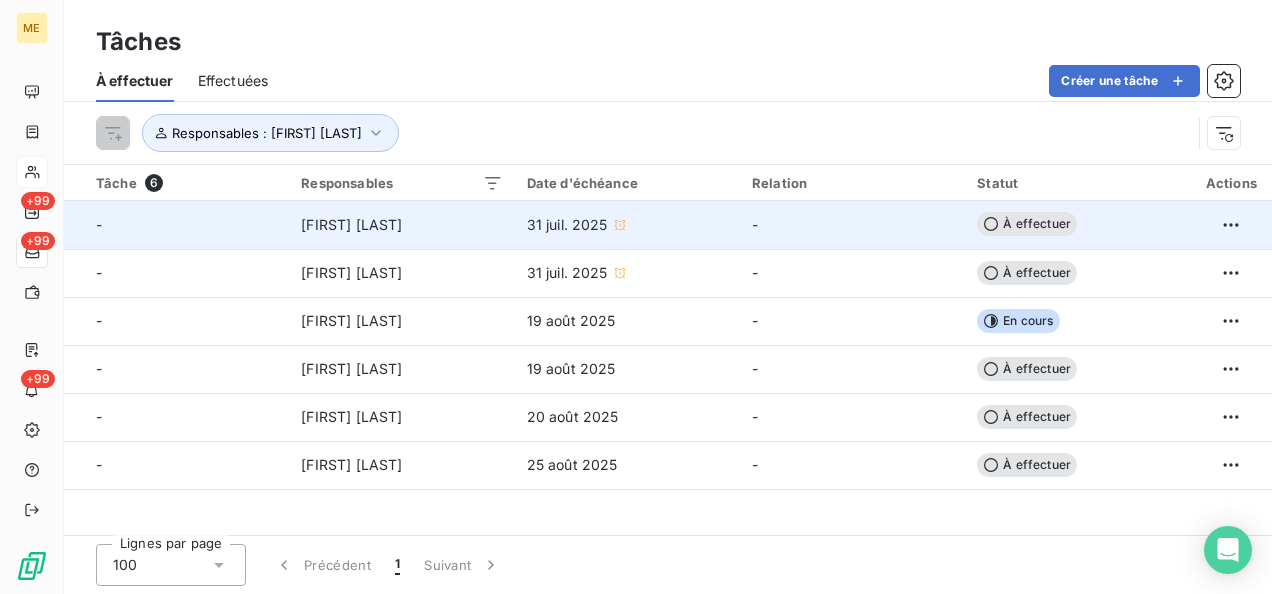 click on "31 juil. 2025" at bounding box center (567, 225) 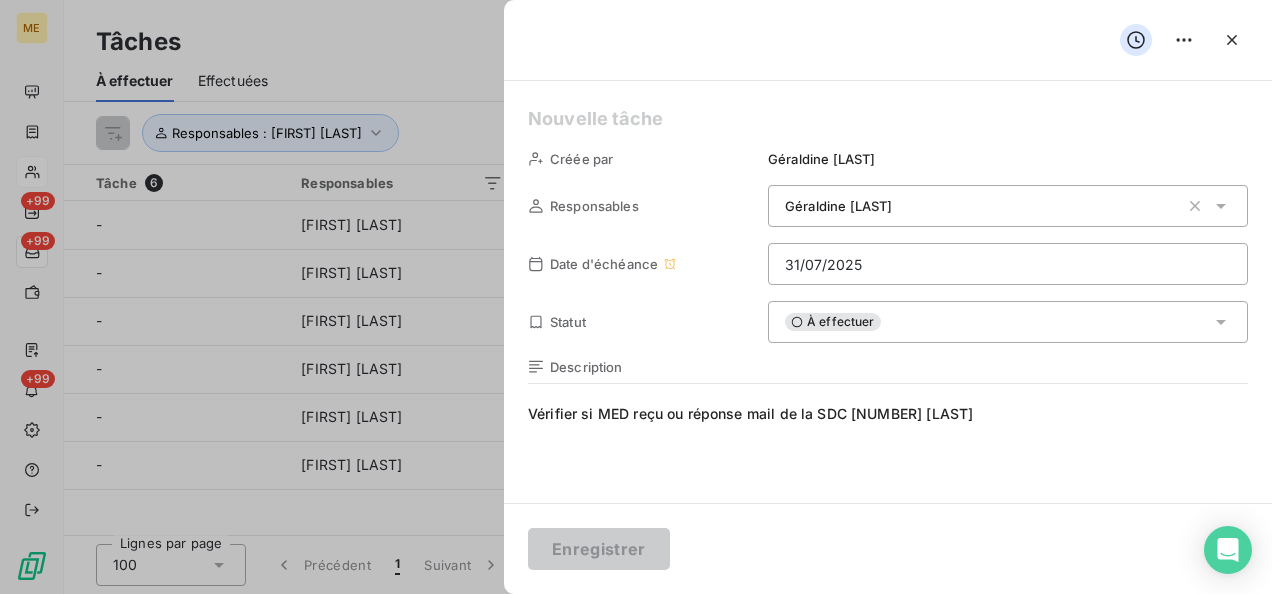 click on "ME +99 +99 +99 Tâches À effectuer Effectuées Créer une tâche Responsables  : [PERSON]  Tâche 6 Responsables Date d'échéance Relation Statut Actions - [PERSON] [DATE] - À effectuer - [PERSON] [DATE] - À effectuer - [PERSON] [DATE] - En cours - [PERSON] [DATE] - À effectuer - [PERSON] [DATE] - À effectuer - [PERSON] [DATE] - À effectuer Lignes par page 100 Précédent 1 Suivant
Créée par [PERSON]   Responsables [PERSON]   Date d'échéance [DATE] Statut À effectuer Description Vérifier si MED reçu ou réponse mail de la SDC [NUMBER] [LAST]  Enregistrer" at bounding box center [636, 297] 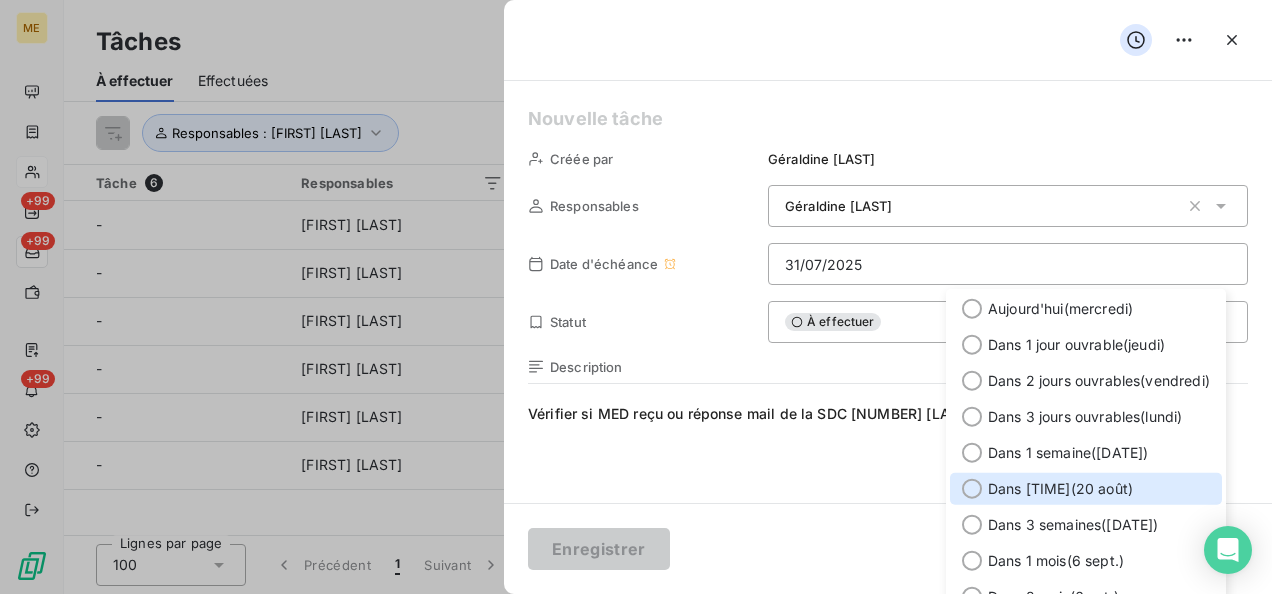 click at bounding box center (972, 489) 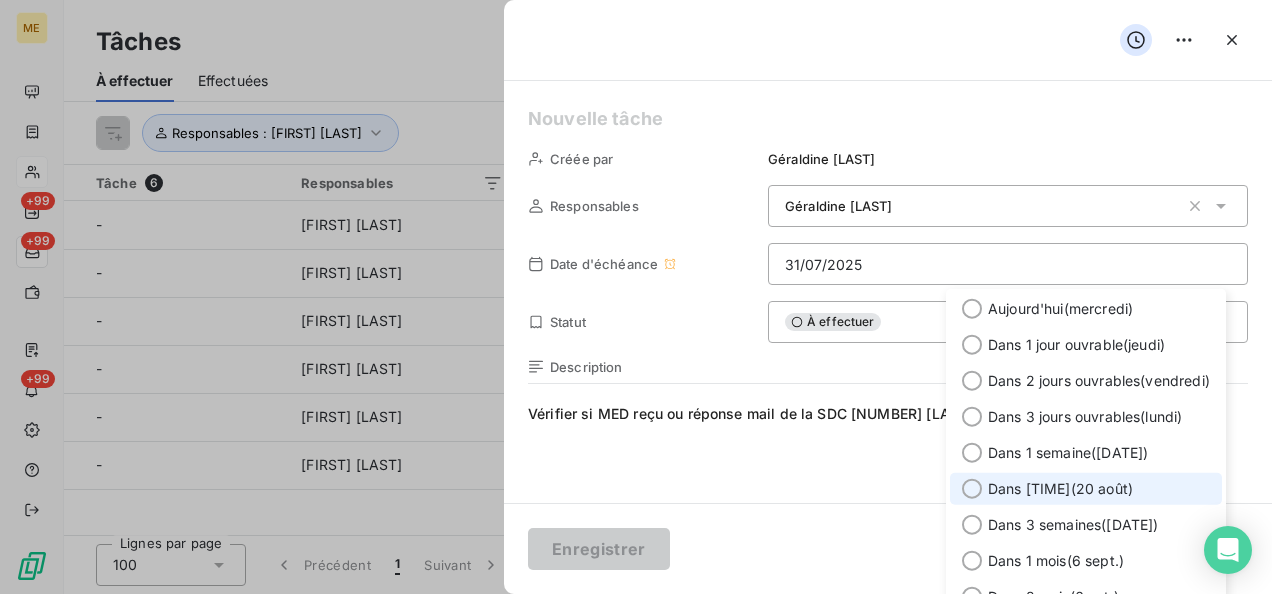 type on "[DATE]" 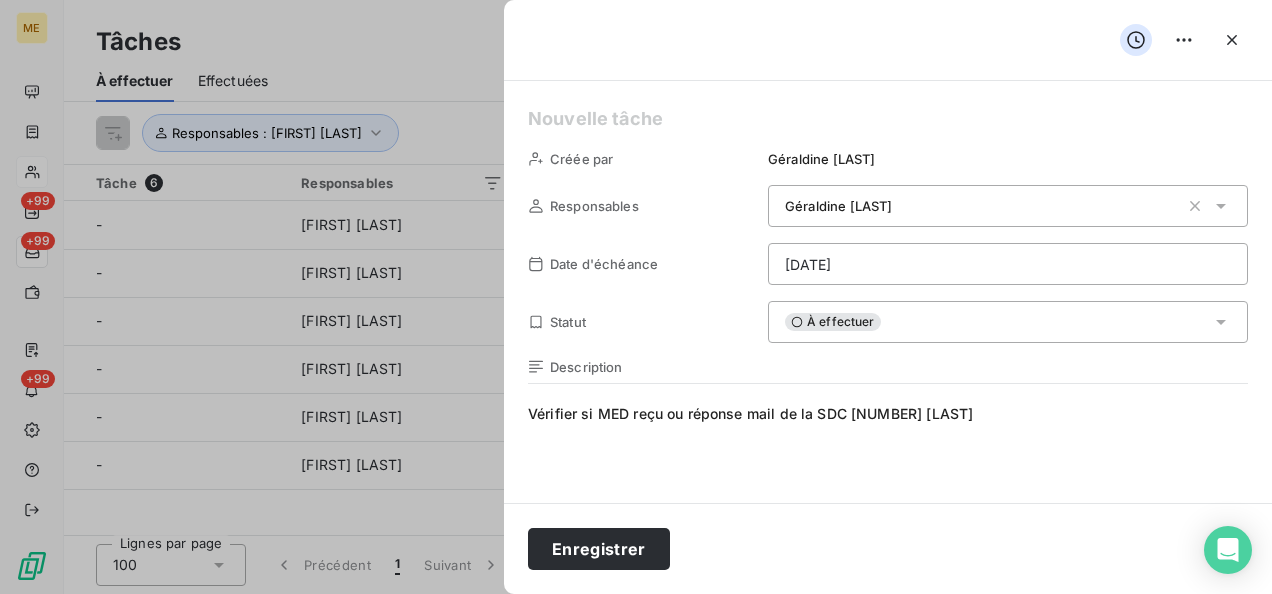 drag, startPoint x: 599, startPoint y: 411, endPoint x: 1186, endPoint y: 439, distance: 587.6674 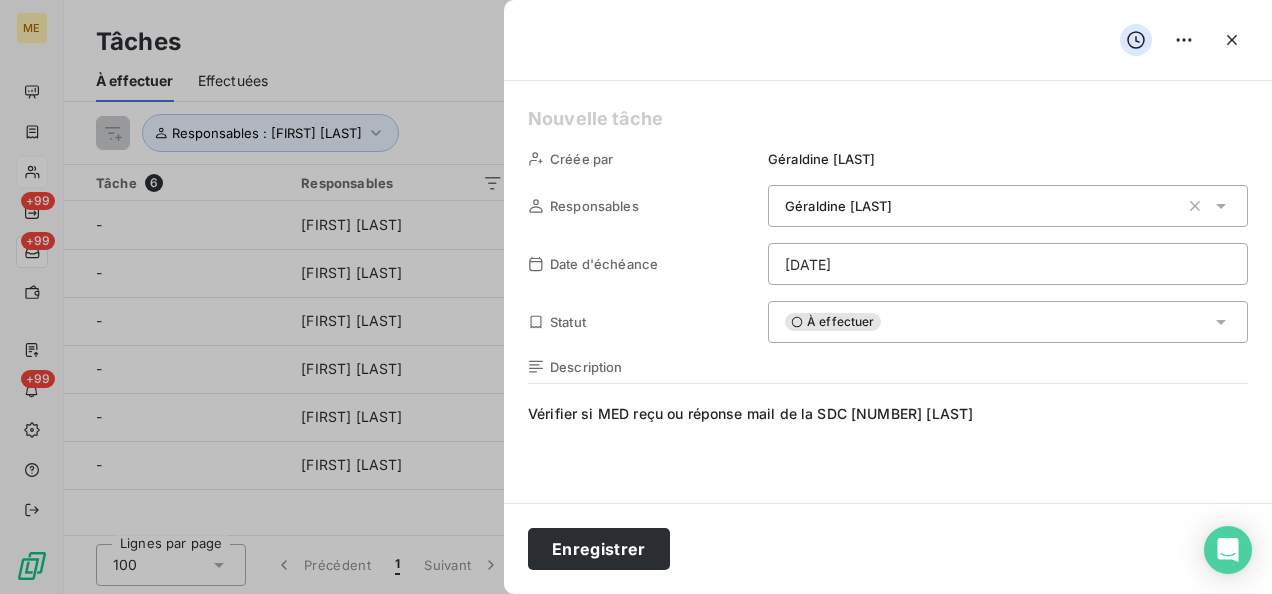 click on "Vérifier si MED reçu ou réponse mail de la SDC [NUMBER] [LAST]" at bounding box center (888, 596) 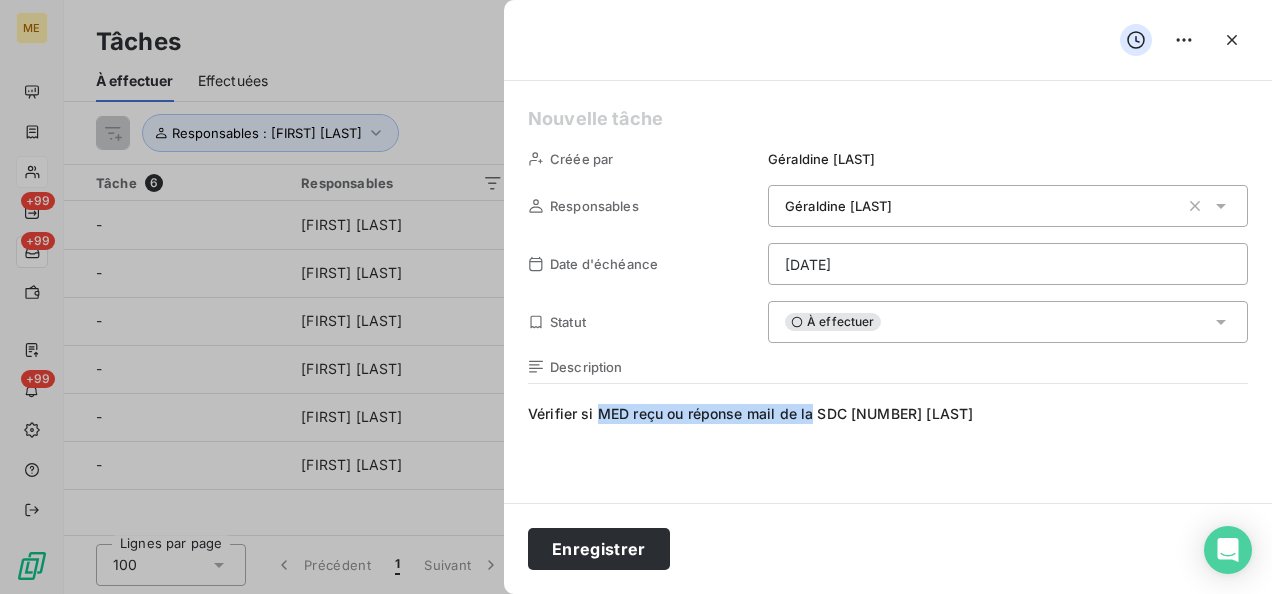 drag, startPoint x: 596, startPoint y: 410, endPoint x: 812, endPoint y: 412, distance: 216.00926 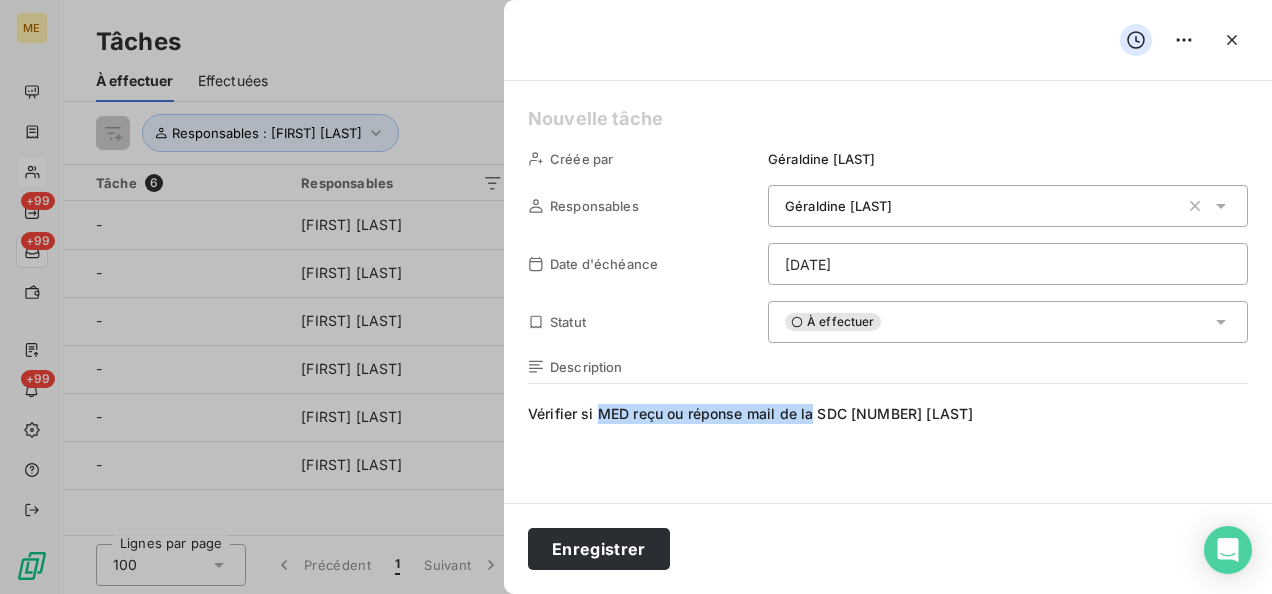 click on "Vérifier si MED reçu ou réponse mail de la SDC [NUMBER] [LAST]" at bounding box center [888, 596] 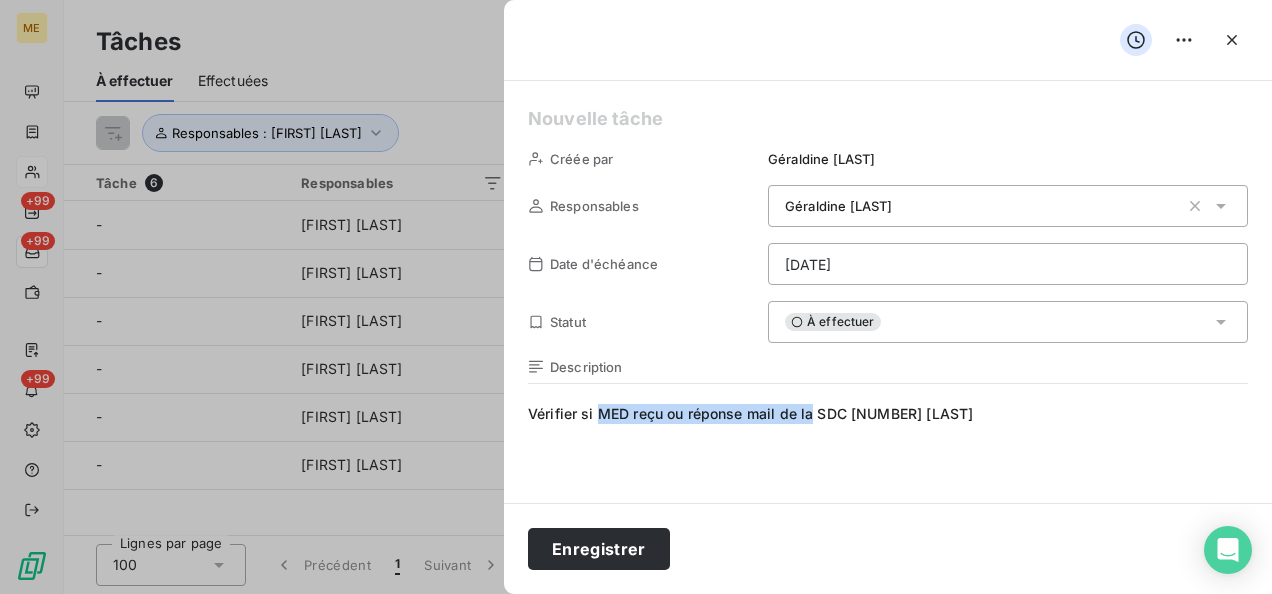 type 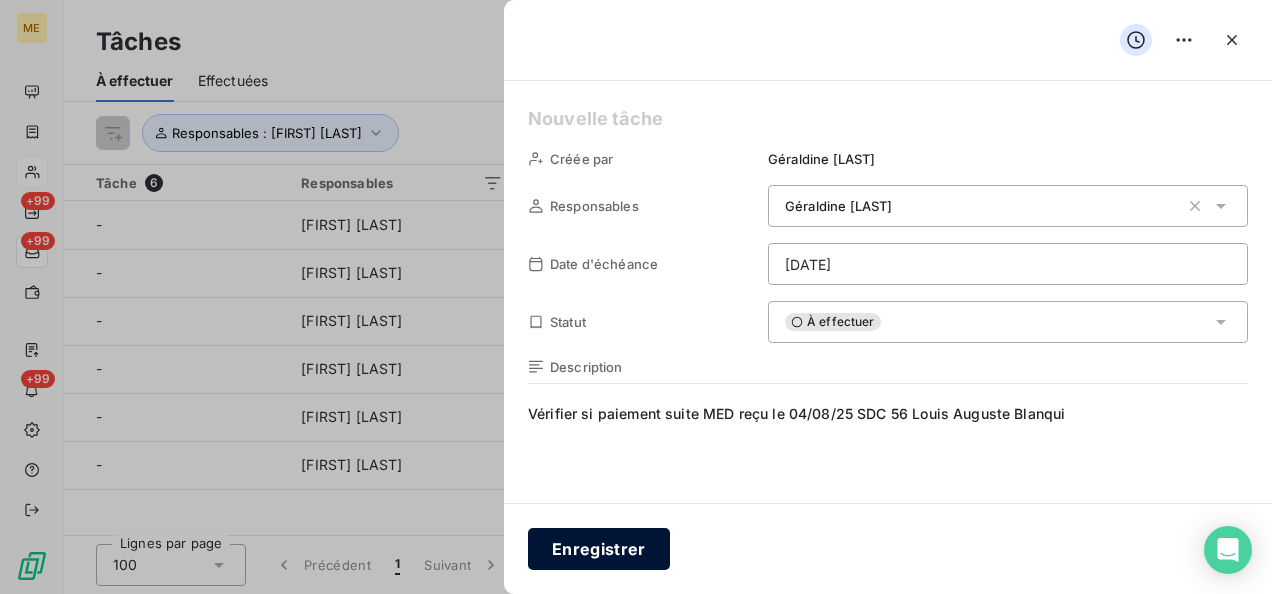 click on "Enregistrer" at bounding box center [599, 549] 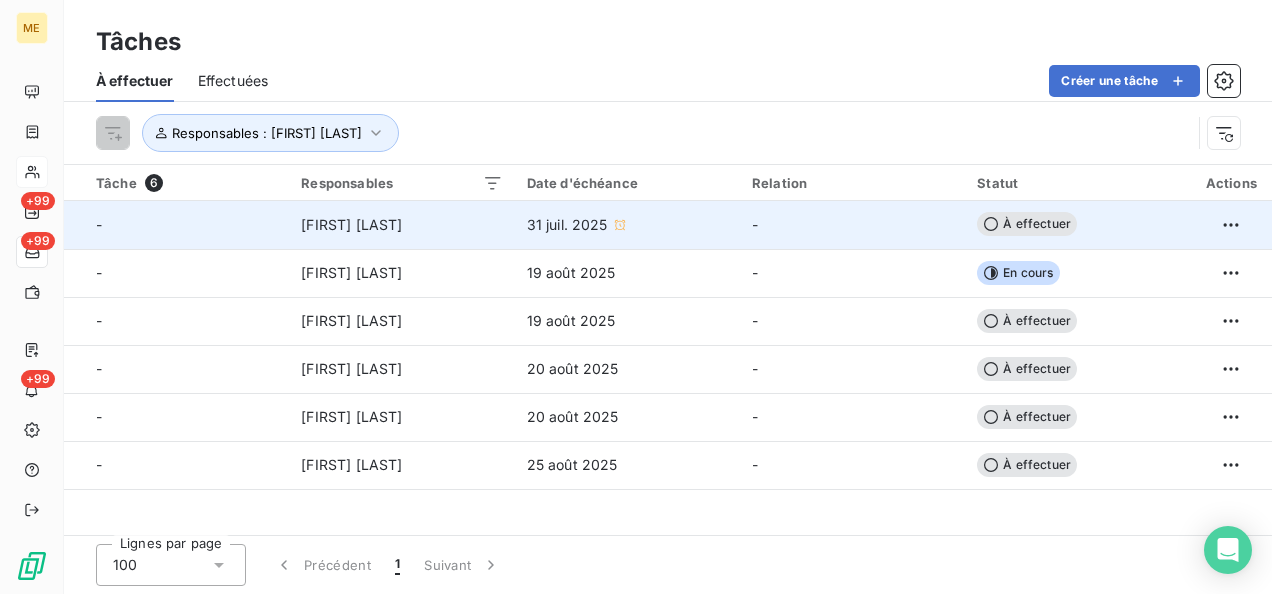 click on "31 juil. 2025" at bounding box center [567, 225] 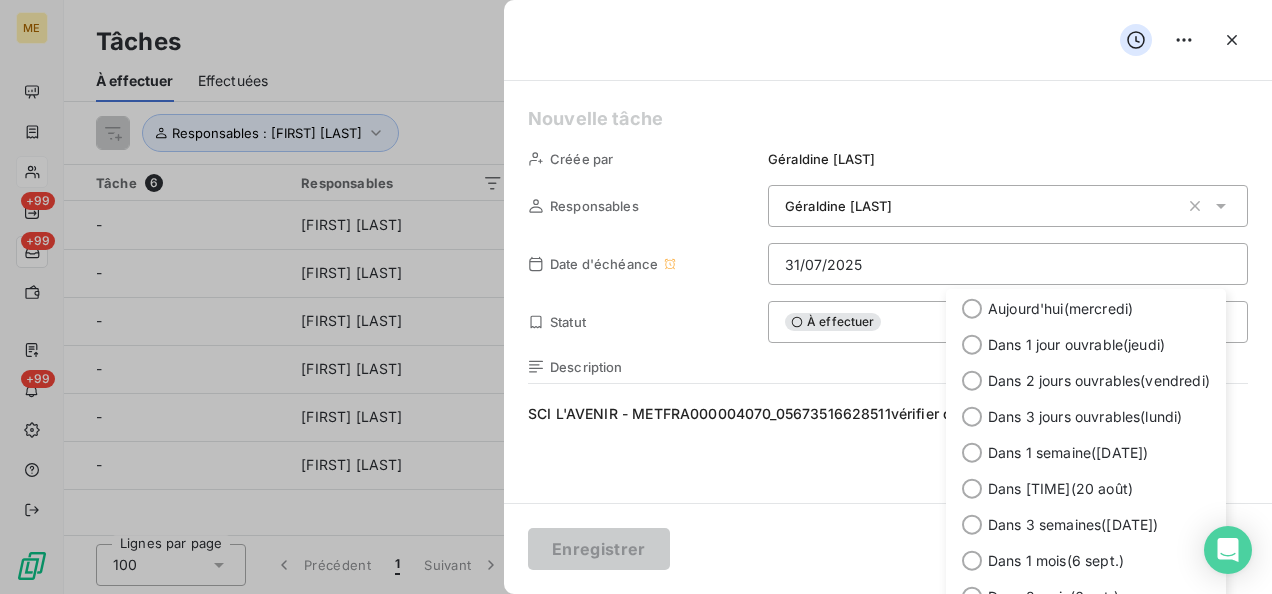 click on "ME +99 +99 +99 Tâches À effectuer Effectuées Créer une tâche Responsables  : [PERSON]  Tâche 6 Responsables Date d'échéance Relation Statut Actions - [PERSON] [DATE] - À effectuer - [PERSON] [DATE] - En cours - [PERSON] [DATE] - À effectuer - [PERSON] [DATE] - À effectuer - [PERSON] [DATE] - À effectuer - [PERSON] [DATE] - À effectuer Lignes par page 100 Précédent 1 Suivant
Créée par [PERSON]   Responsables [PERSON]   Date d'échéance [DATE] Aujourd'hui  ( [DAY] ) Dans 1 jour ouvrable  ( [DAY] ) Dans 2 jours ouvrables  ( [DAY] ) Dans 3 jours ouvrables  ( [DAY] ) Dans 1 semaine  ( [DATE] ) Dans 2 semaines  ( [DATE] ) Dans 3 semaines  ( [DATE] ) Dans 1 mois  ( [DATE] ) Dans 2 mois  ( [DATE] ) Dans 3 mois  ( [DATE] ) Personnaliser Statut À effectuer Description Enregistrer" at bounding box center (636, 297) 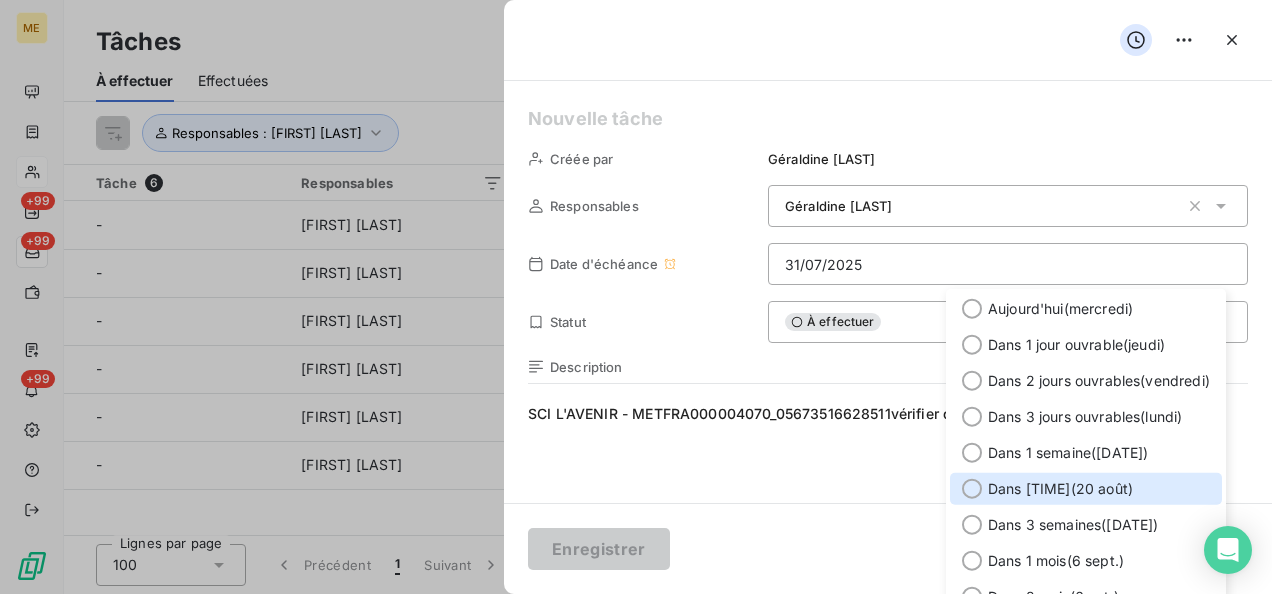 click on "Dans [TIME]  ([DATE])" at bounding box center (1060, 489) 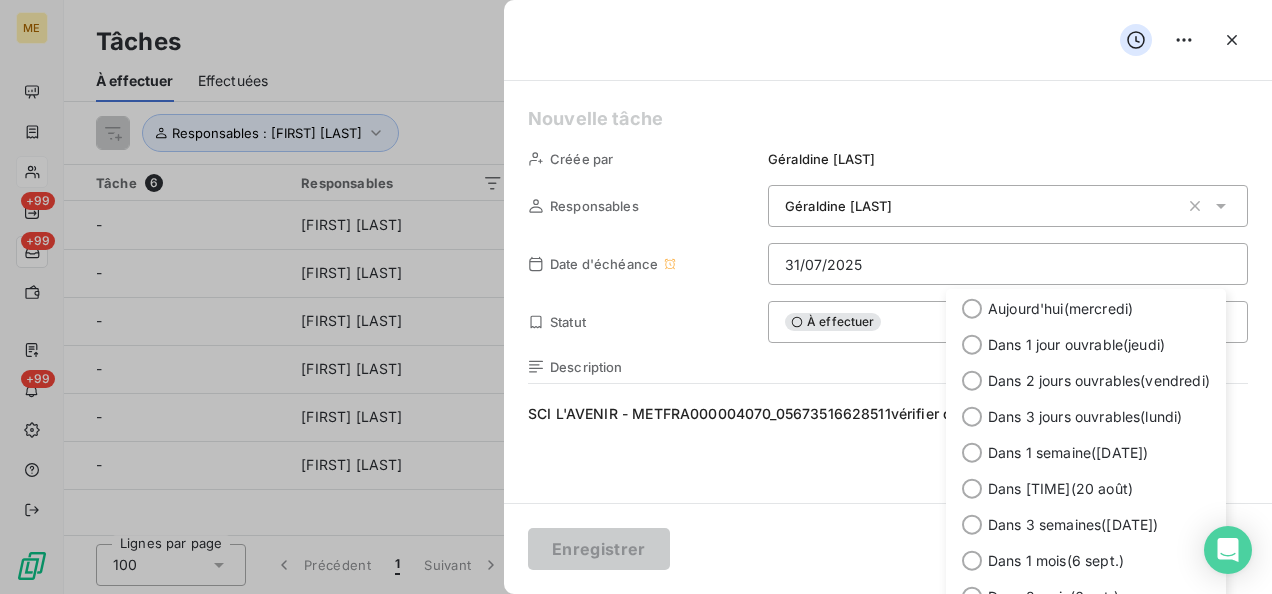 type on "[DATE]" 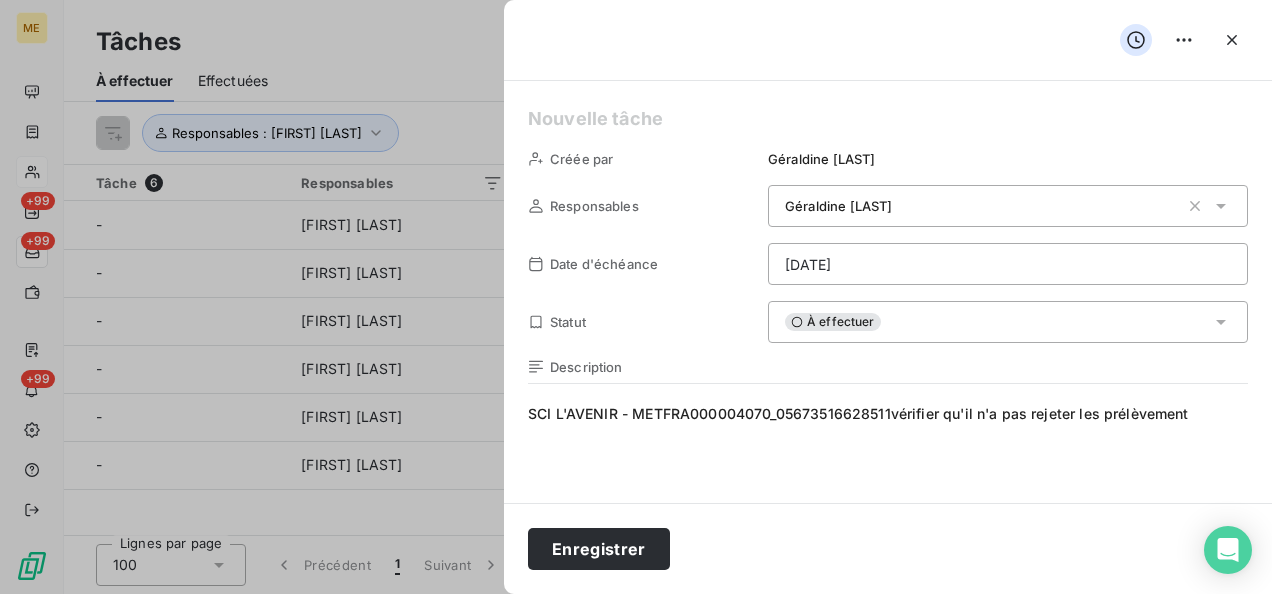 click on "SCI L'AVENIR - METFRA000004070_05673516628511vérifier qu'il n'a pas rejeter les prélèvement" at bounding box center [888, 596] 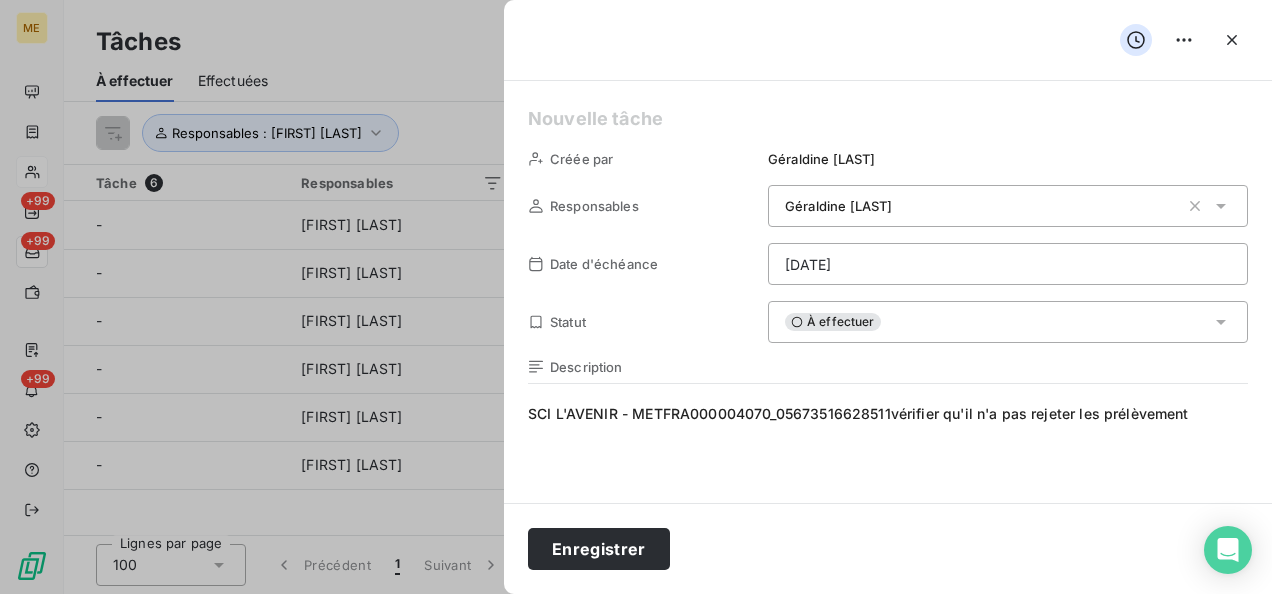 type 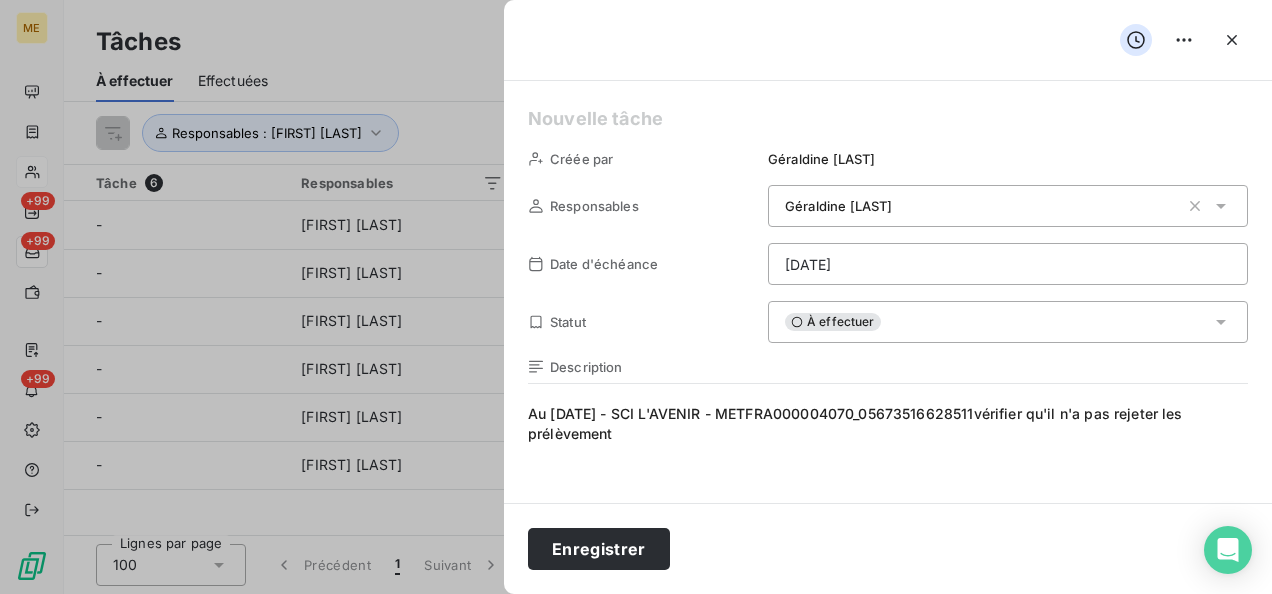 click on "Au [DATE] - SCI L'AVENIR - METFRA000004070_05673516628511vérifier qu'il n'a pas rejeter les prélèvement" at bounding box center [888, 596] 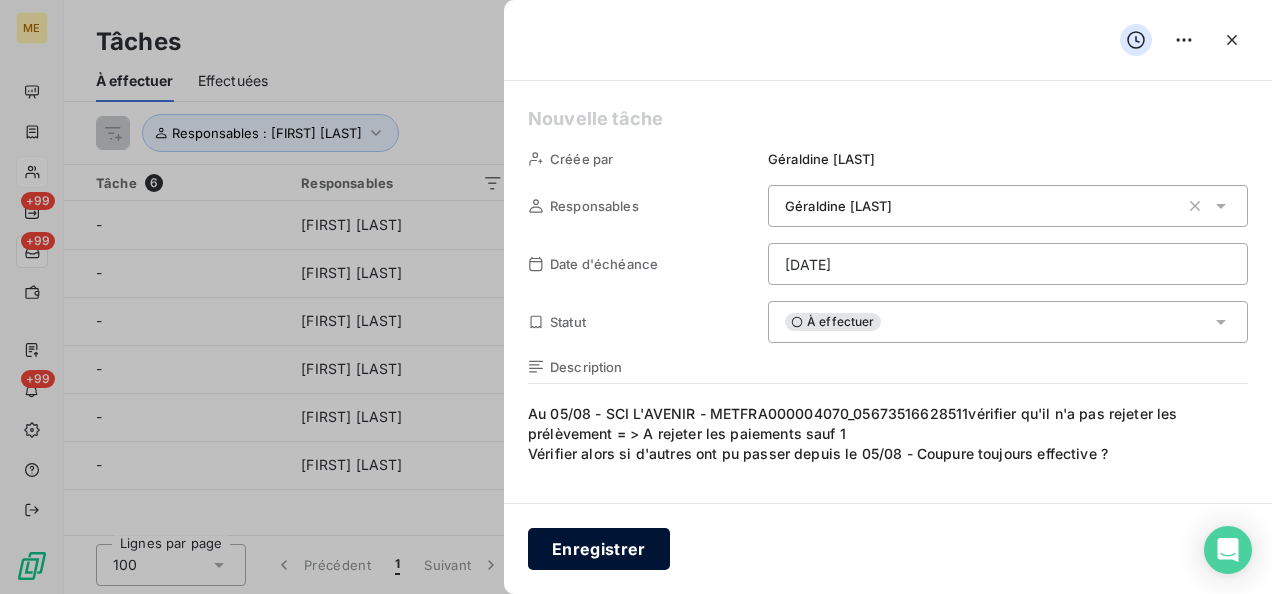click on "Enregistrer" at bounding box center (599, 549) 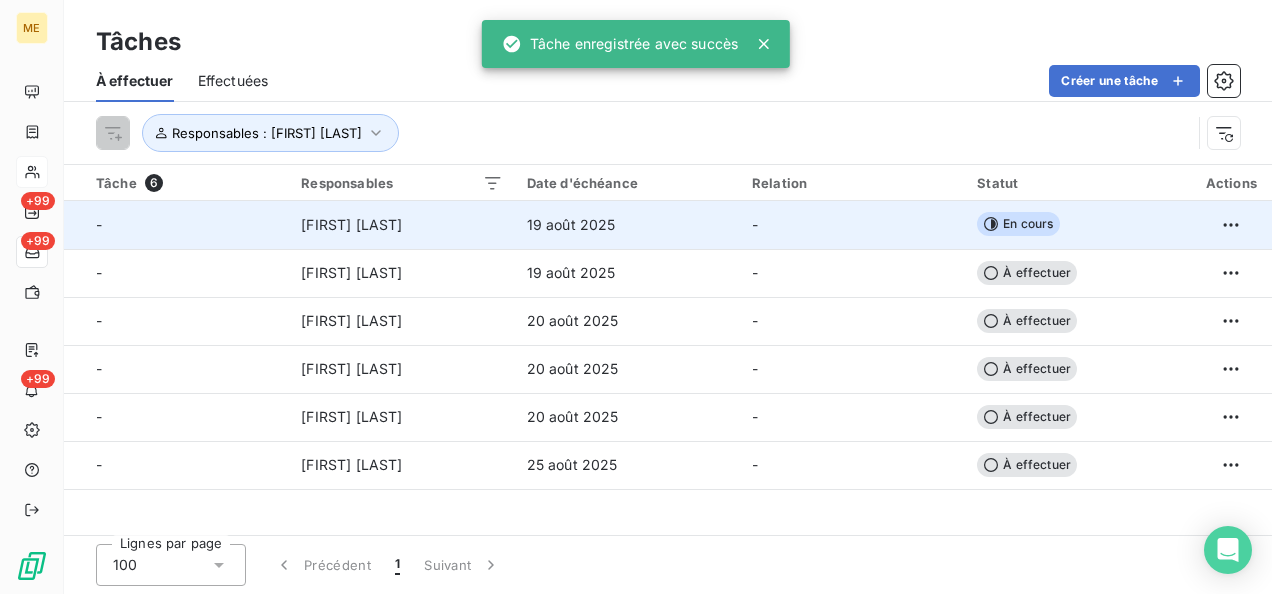 click on "19 août 2025" at bounding box center (571, 225) 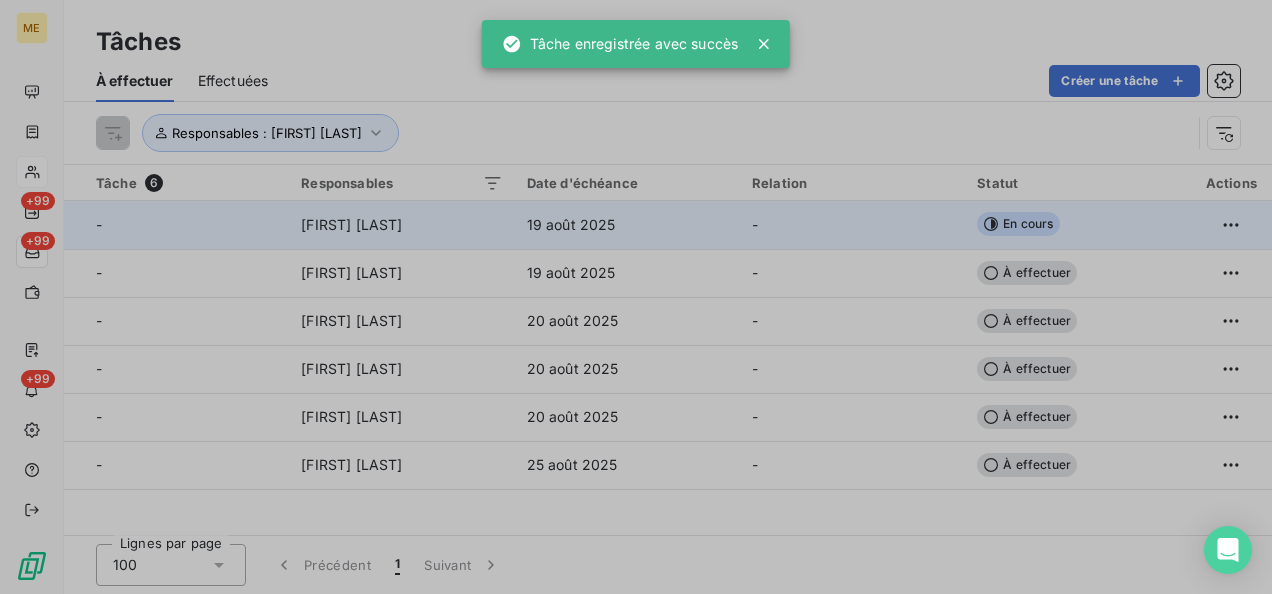 type on "19/08/2025" 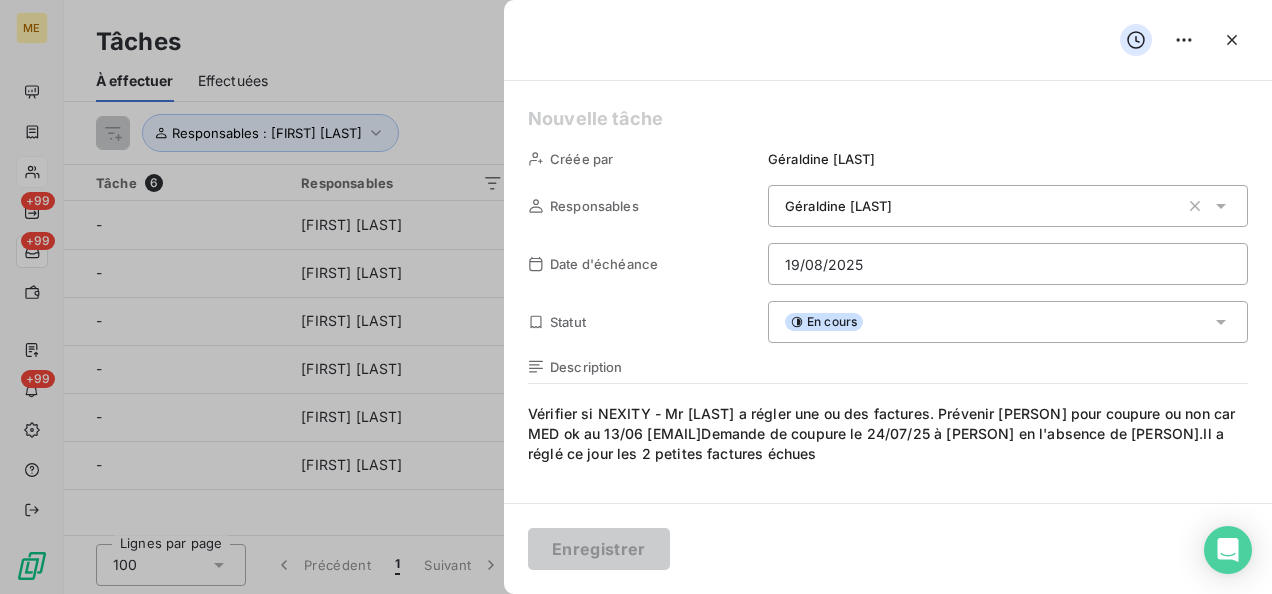 click on "Vérifier si NEXITY - Mr [LAST] a régler une ou des factures. Prévenir [PERSON] pour coupure ou non car MED ok au 13/06 [EMAIL]Demande de coupure le 24/07/25 à [PERSON] en l'absence de [PERSON].Il a réglé ce jour les 2 petites factures échues" at bounding box center (888, 596) 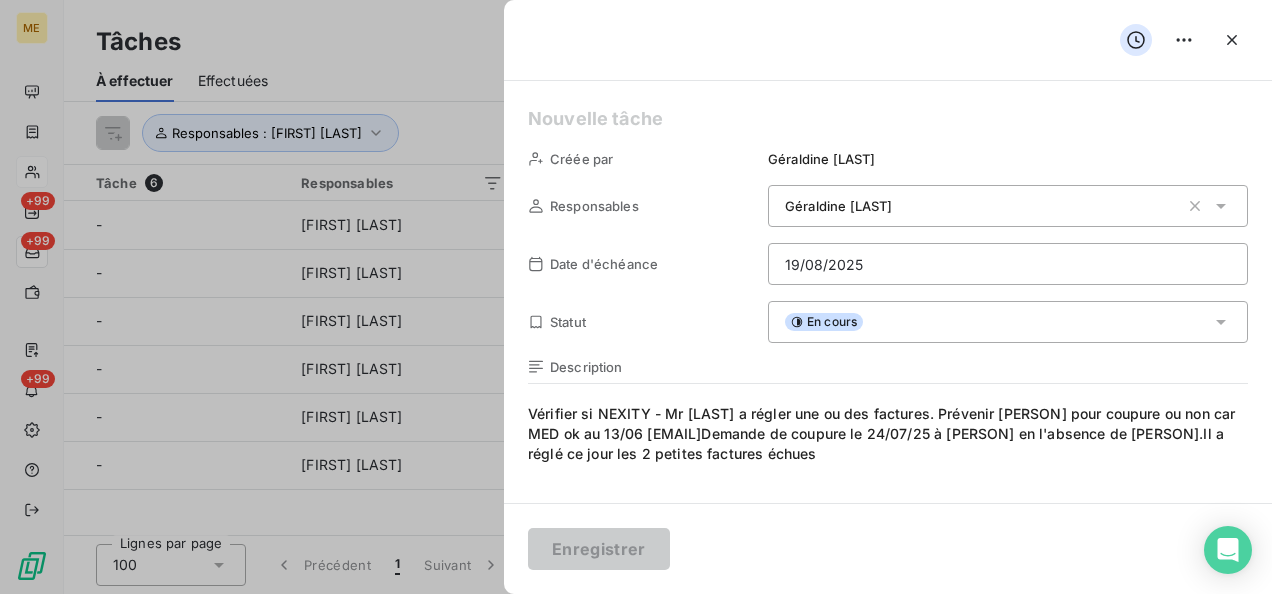 type 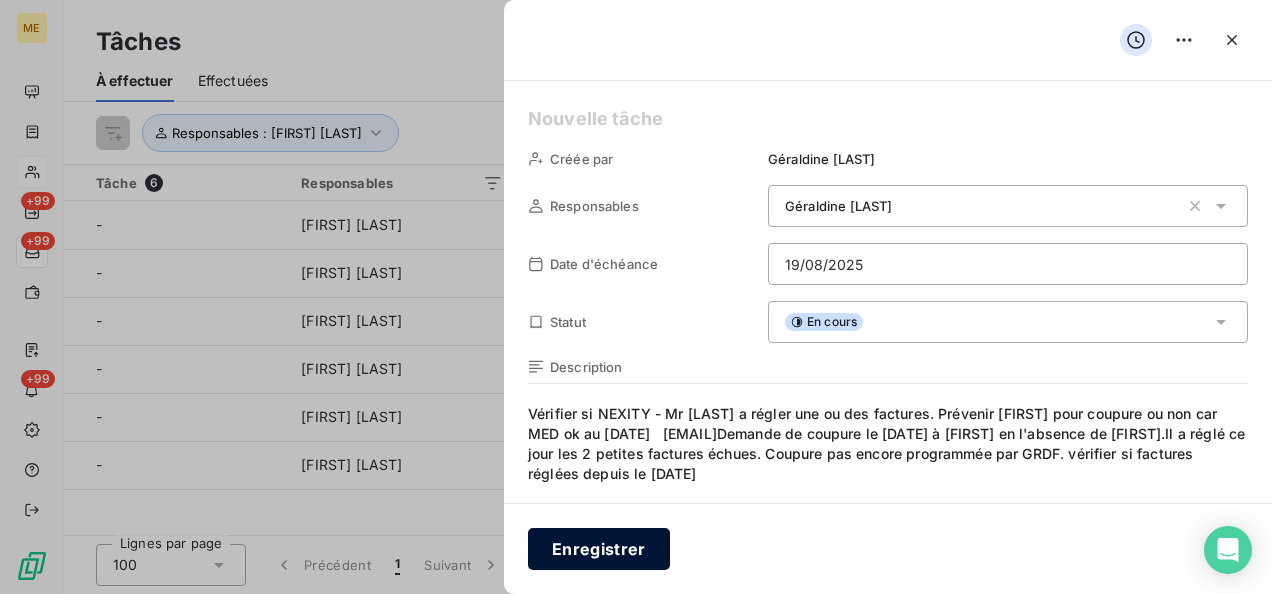 click on "Enregistrer" at bounding box center [599, 549] 